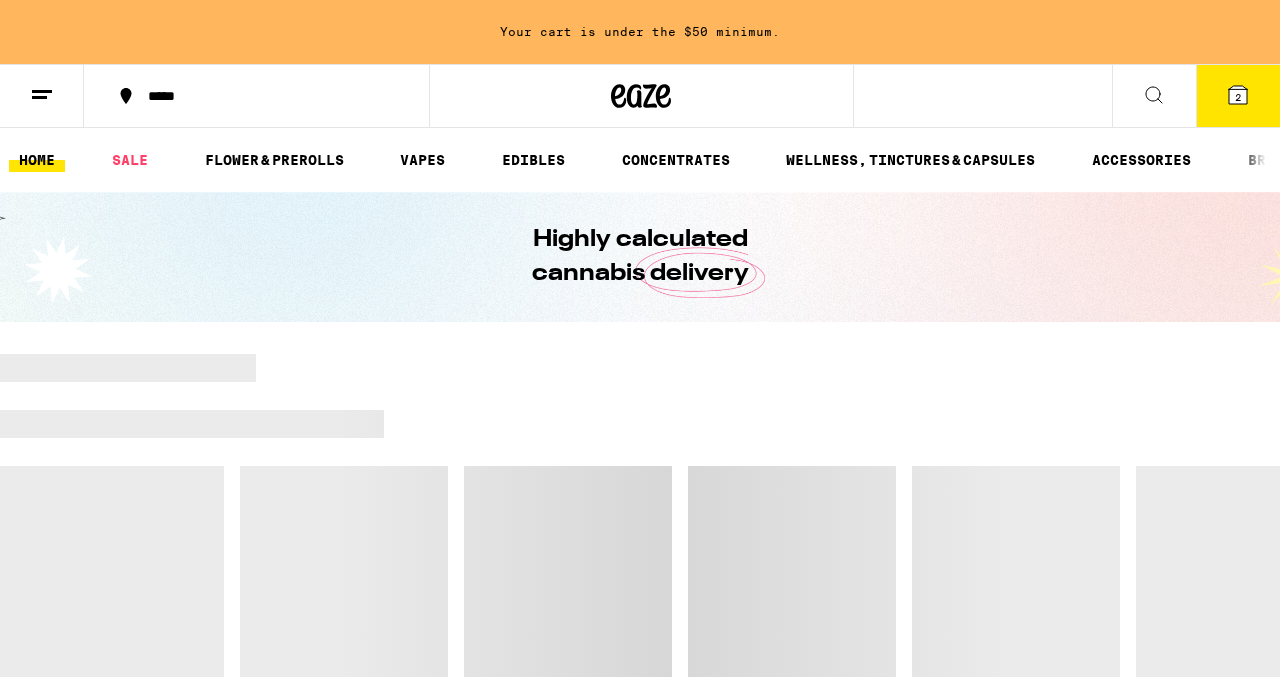 scroll, scrollTop: 0, scrollLeft: 0, axis: both 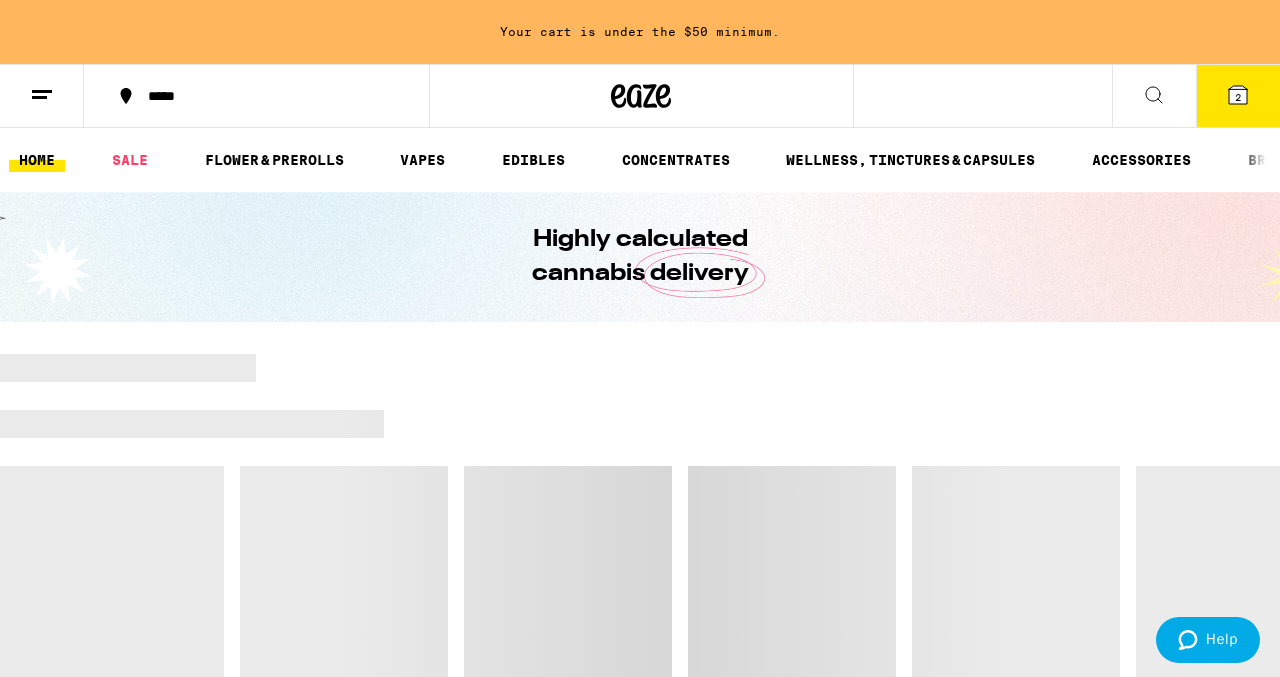 click 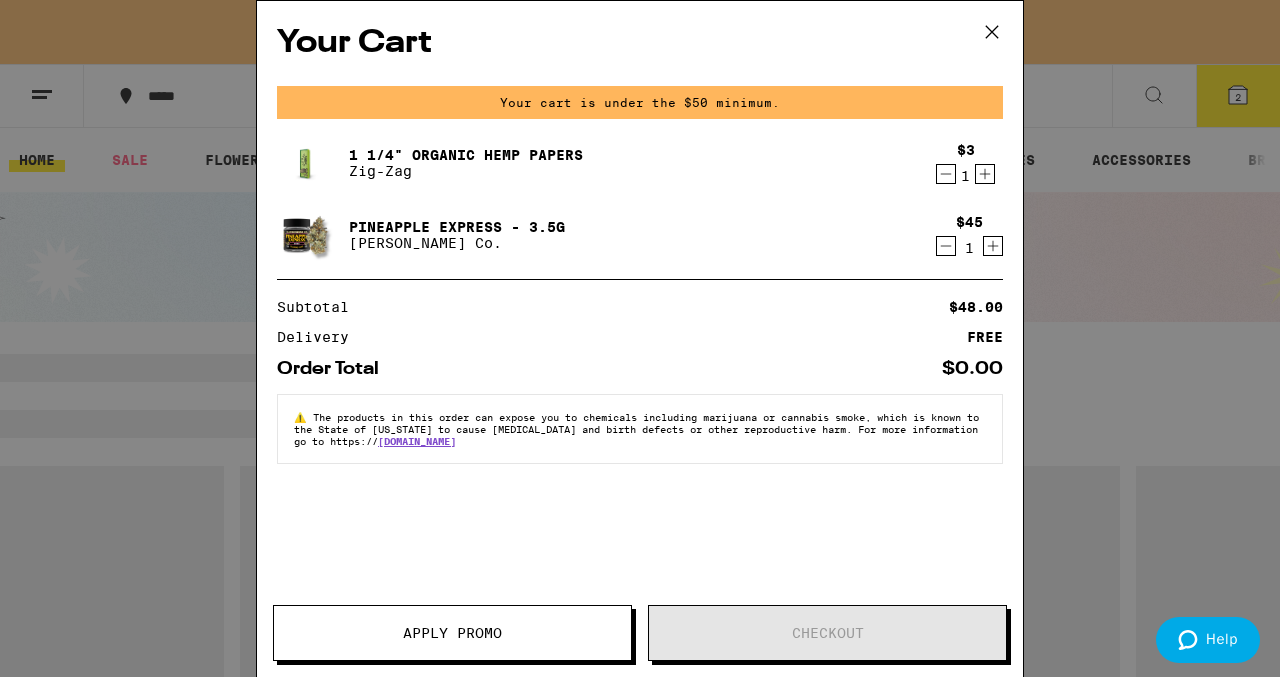 scroll, scrollTop: 0, scrollLeft: 0, axis: both 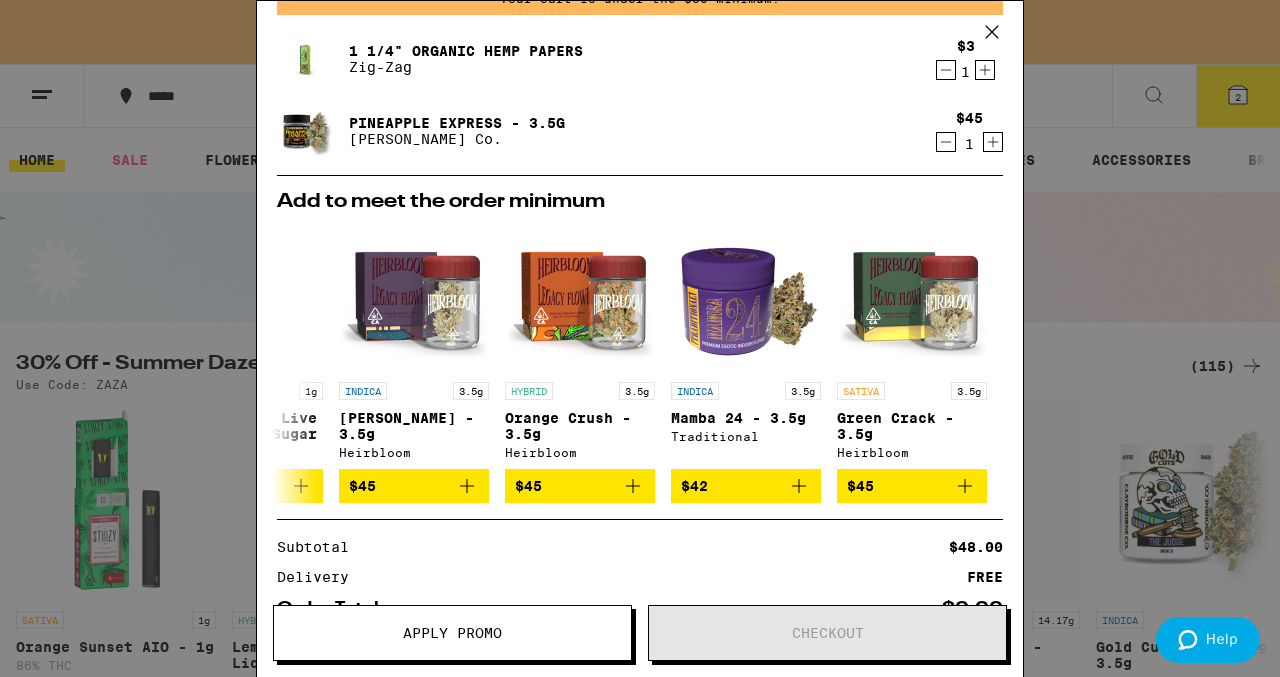 click 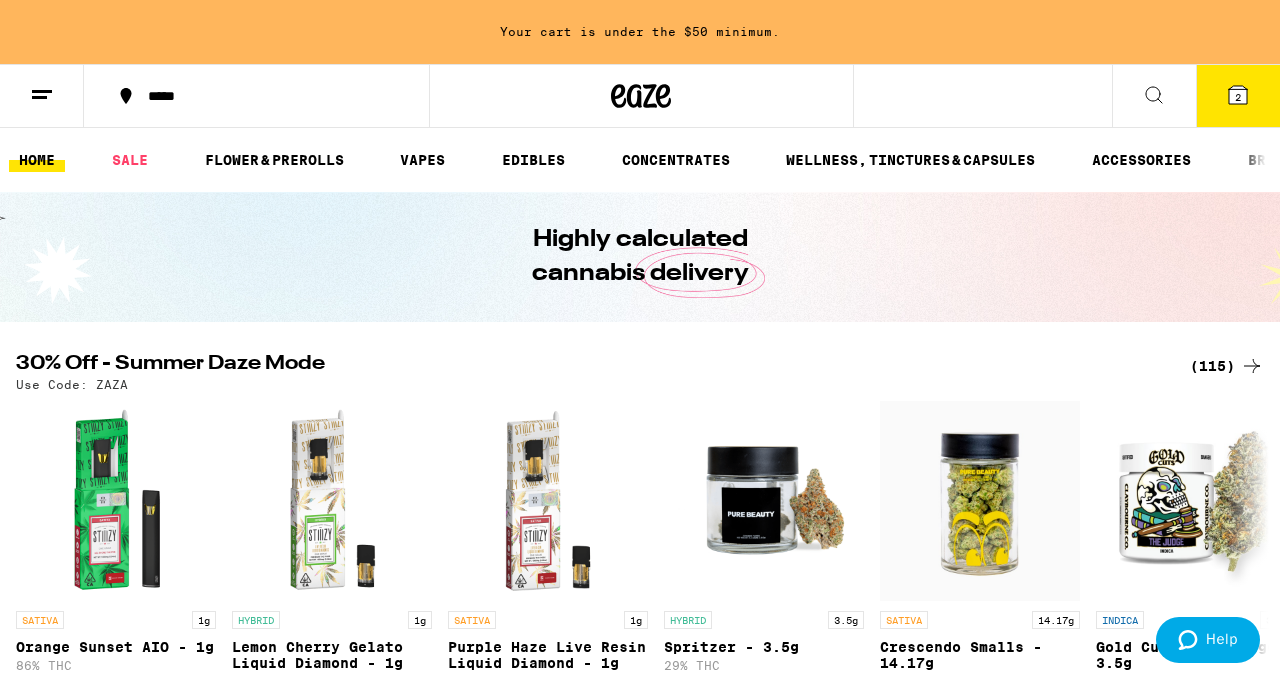 scroll, scrollTop: 0, scrollLeft: 0, axis: both 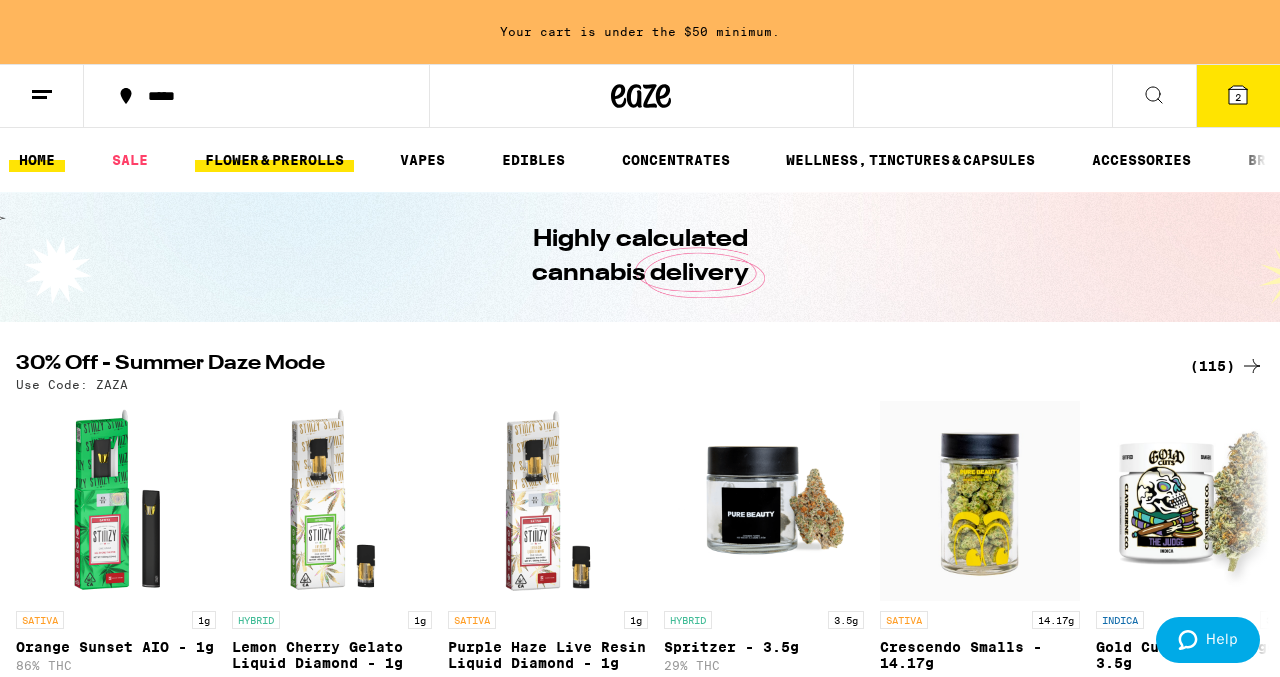 click on "FLOWER & PREROLLS" at bounding box center [274, 160] 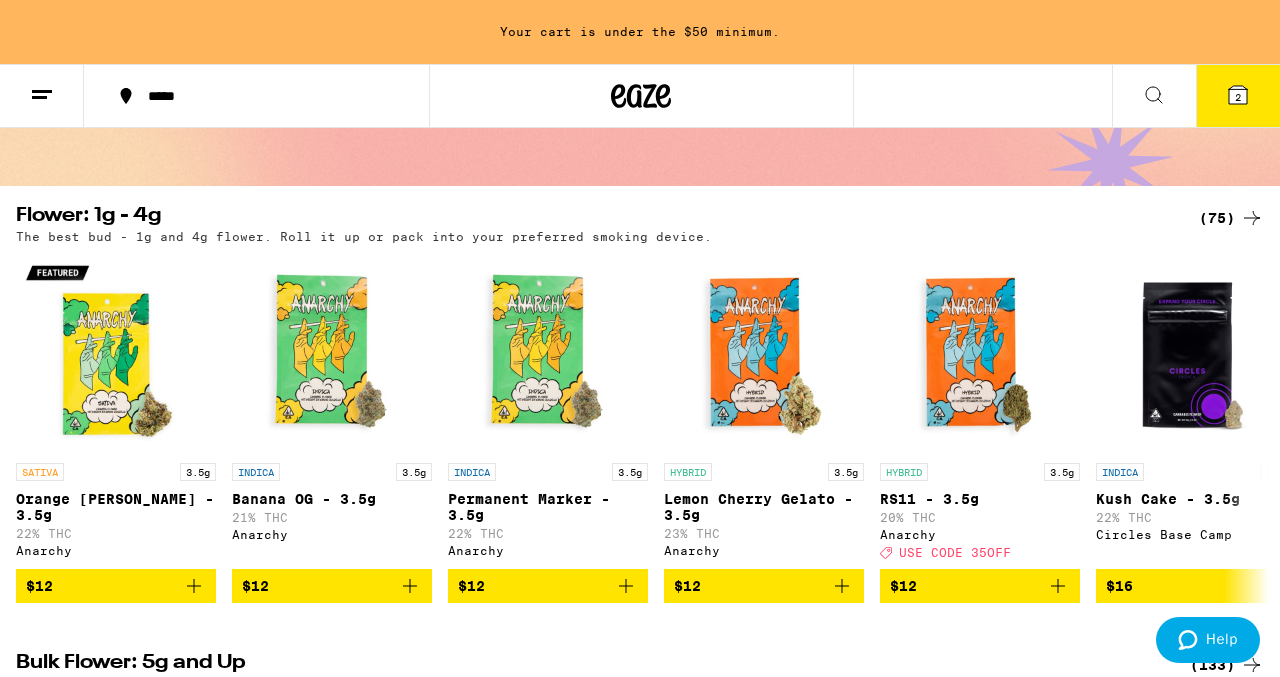 scroll, scrollTop: 150, scrollLeft: 0, axis: vertical 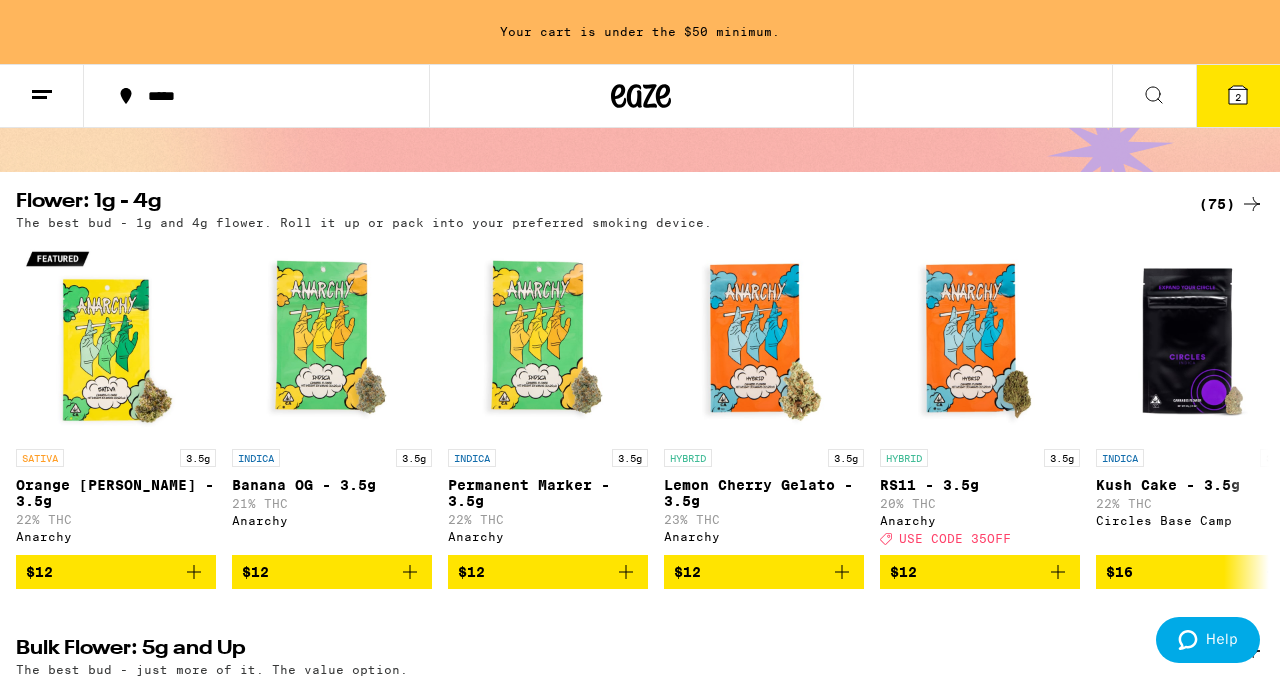 click on "(75)" at bounding box center [1231, 204] 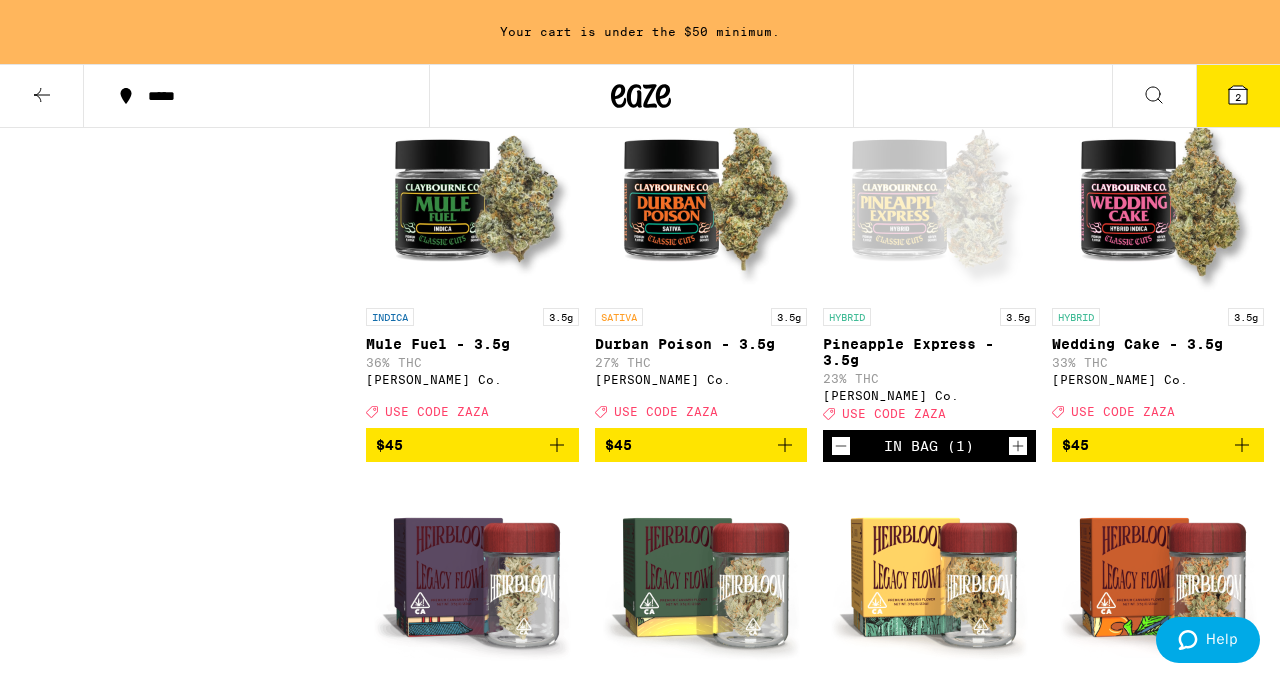 scroll, scrollTop: 3838, scrollLeft: 0, axis: vertical 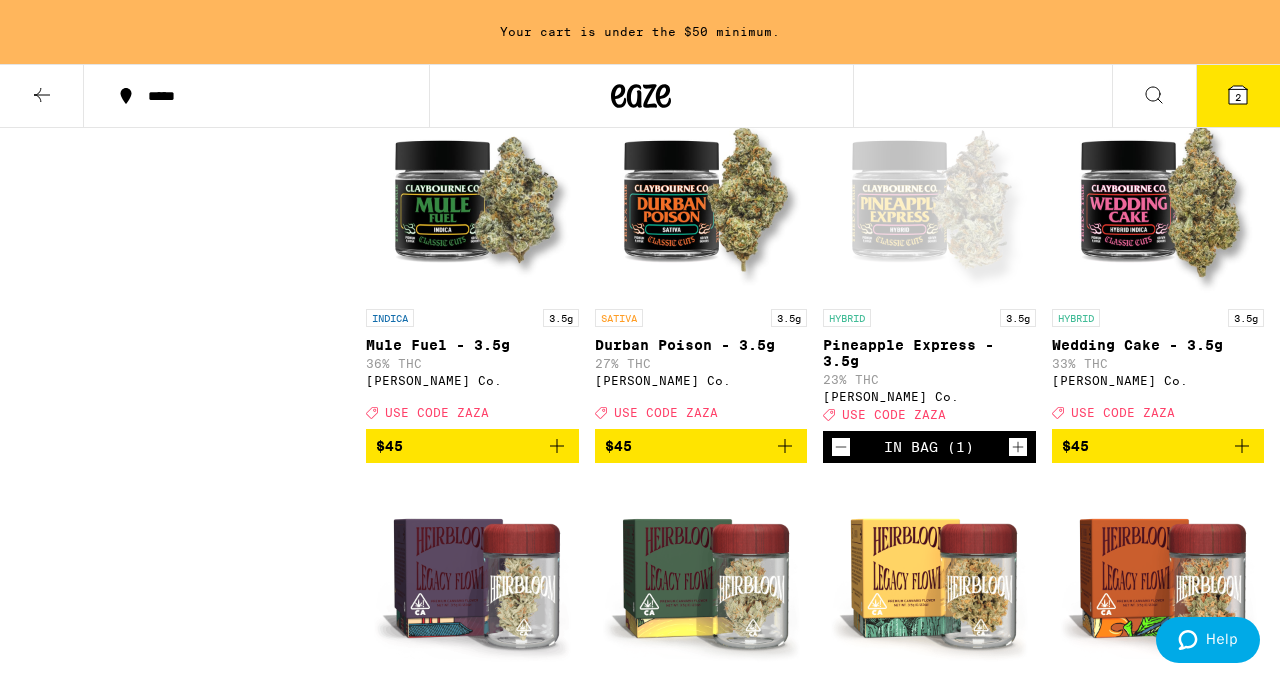 click on "$45" at bounding box center (701, 446) 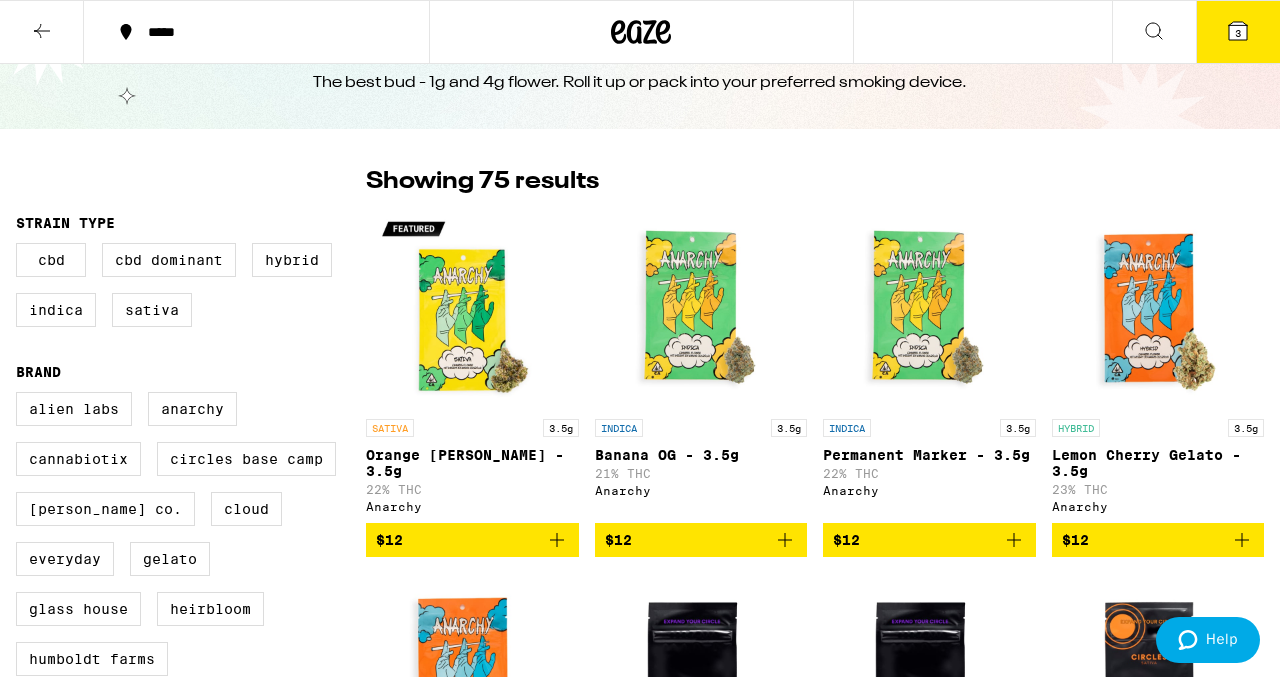 scroll, scrollTop: 0, scrollLeft: 0, axis: both 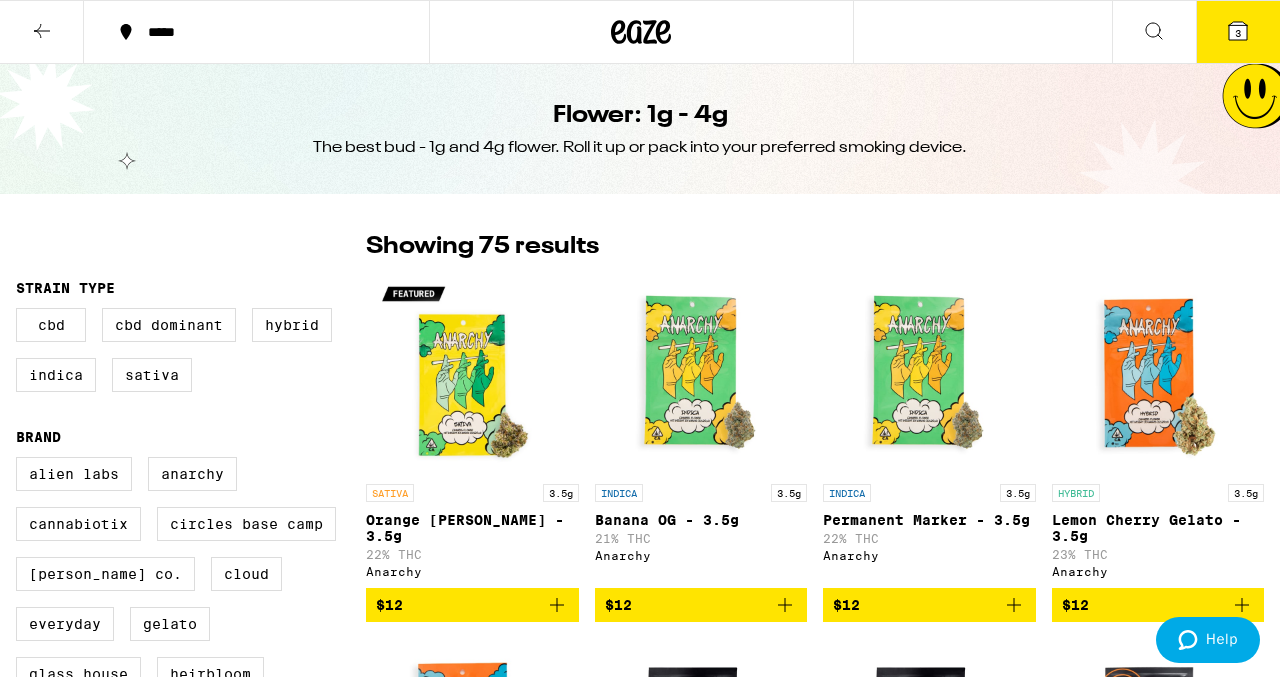 click on "3" at bounding box center [1238, 32] 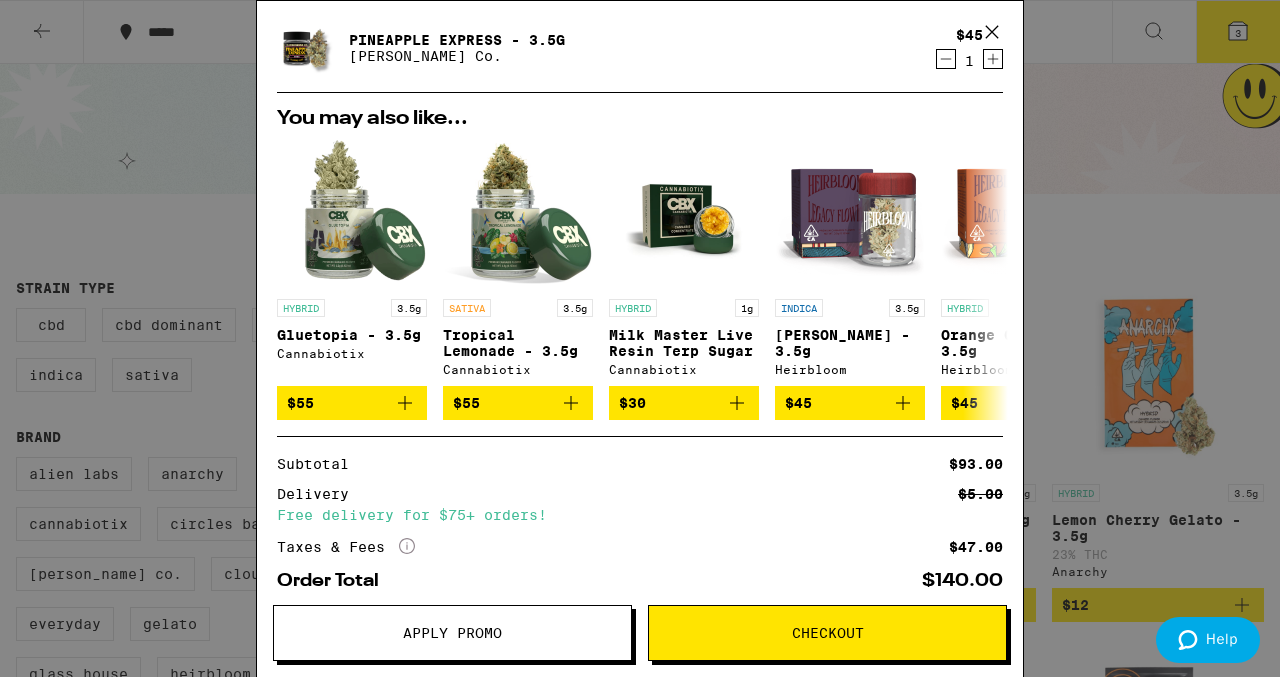 scroll, scrollTop: 297, scrollLeft: 0, axis: vertical 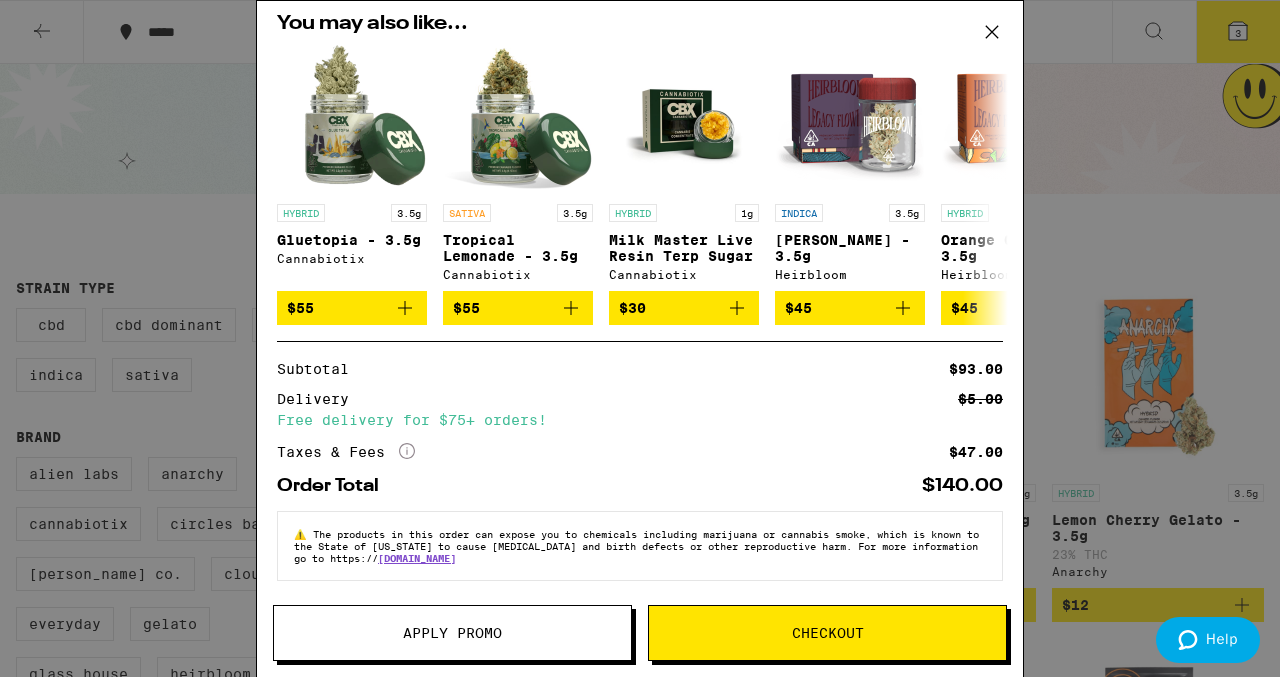 click on "Apply Promo" at bounding box center (452, 633) 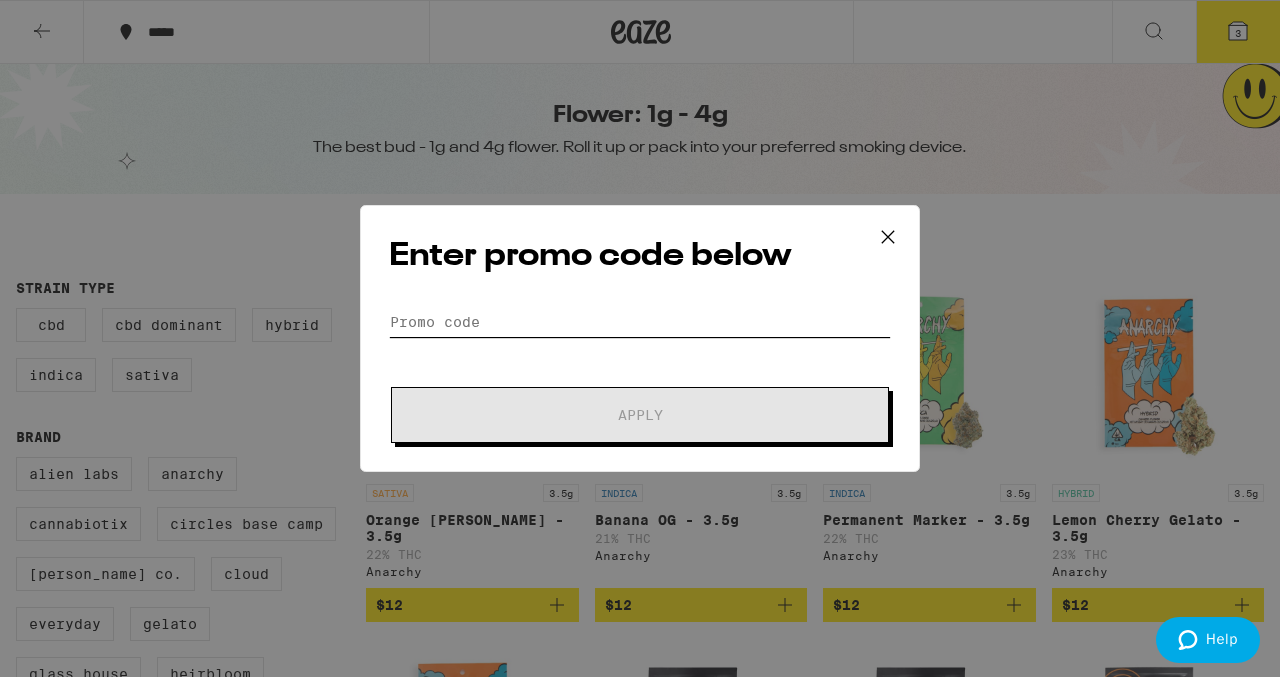 click on "Promo Code" at bounding box center [640, 322] 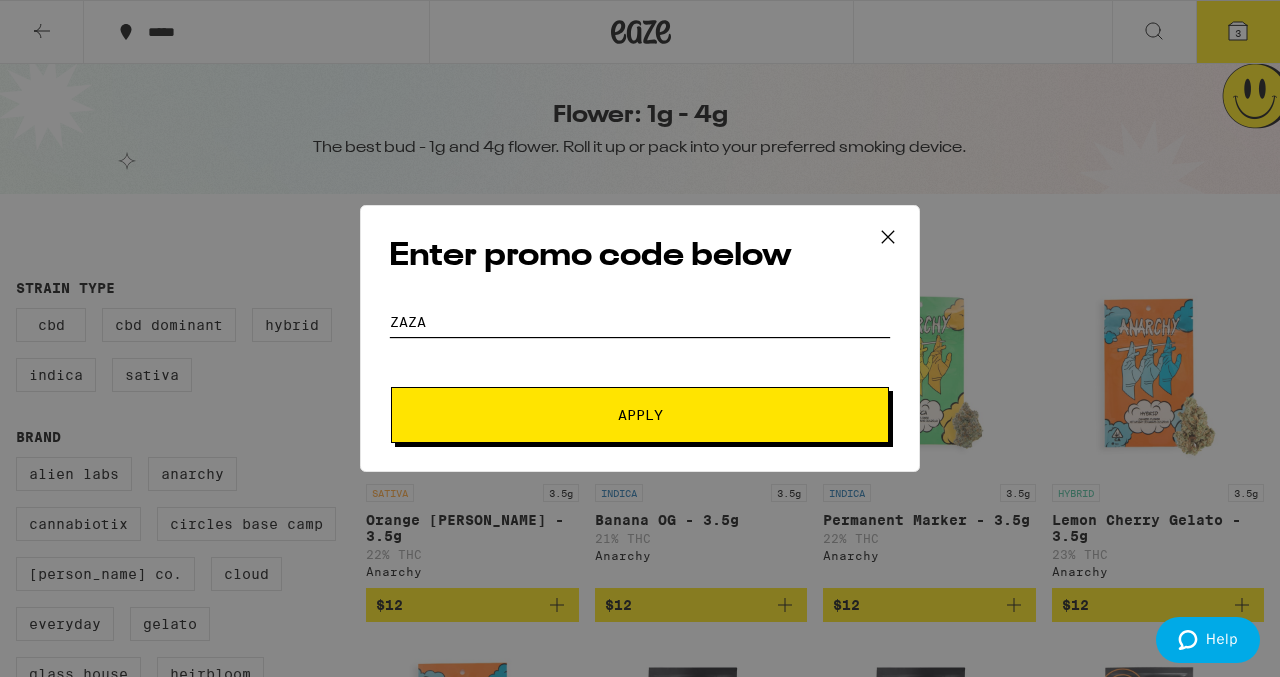 type on "zaza" 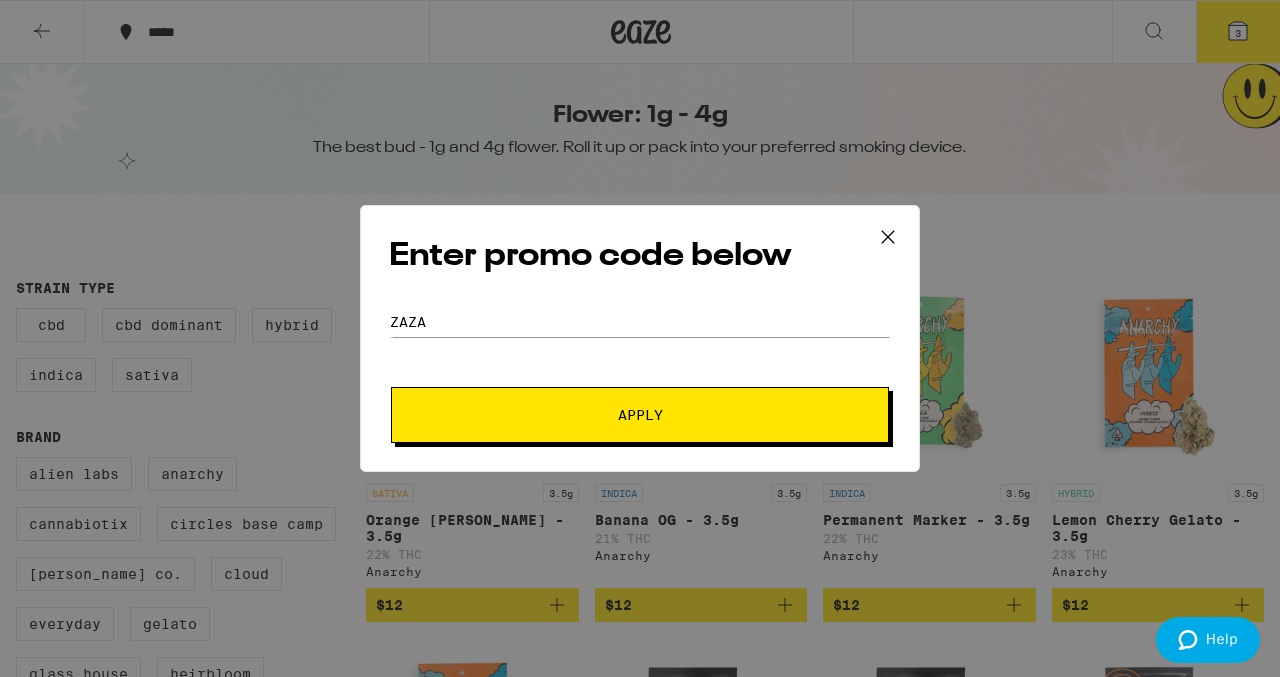 click on "Apply" at bounding box center [640, 415] 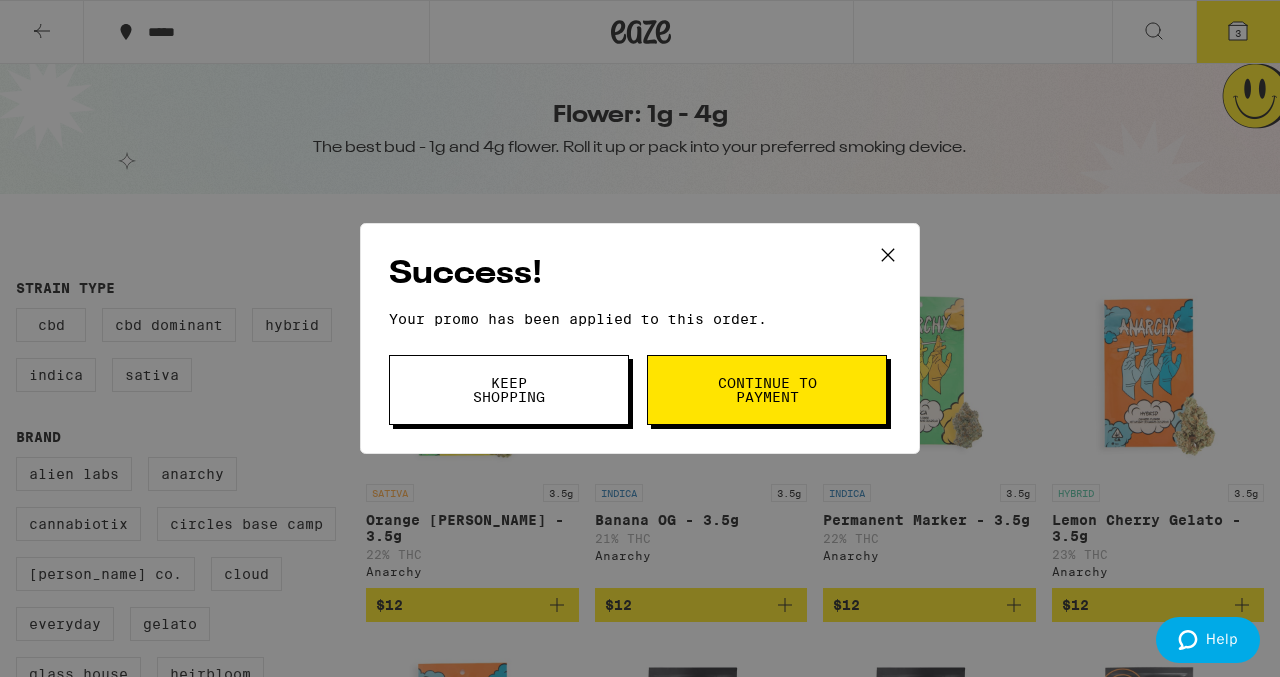 click on "Continue to payment" at bounding box center (767, 390) 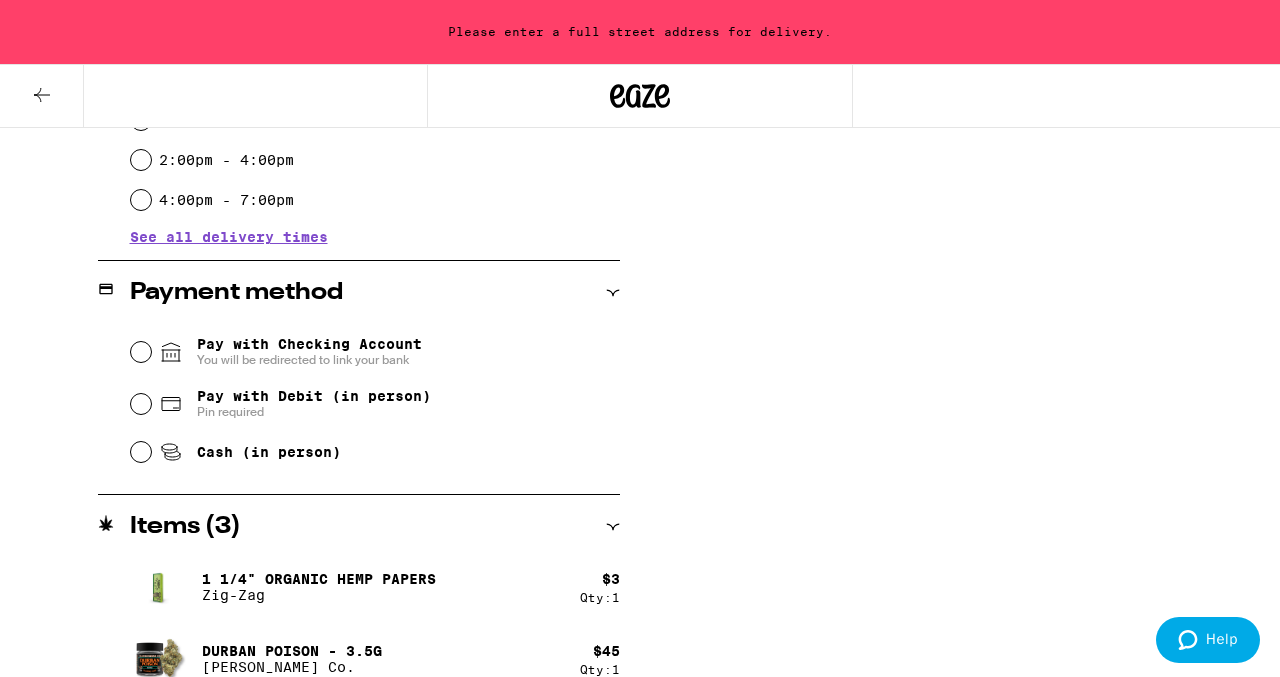 scroll, scrollTop: 815, scrollLeft: 0, axis: vertical 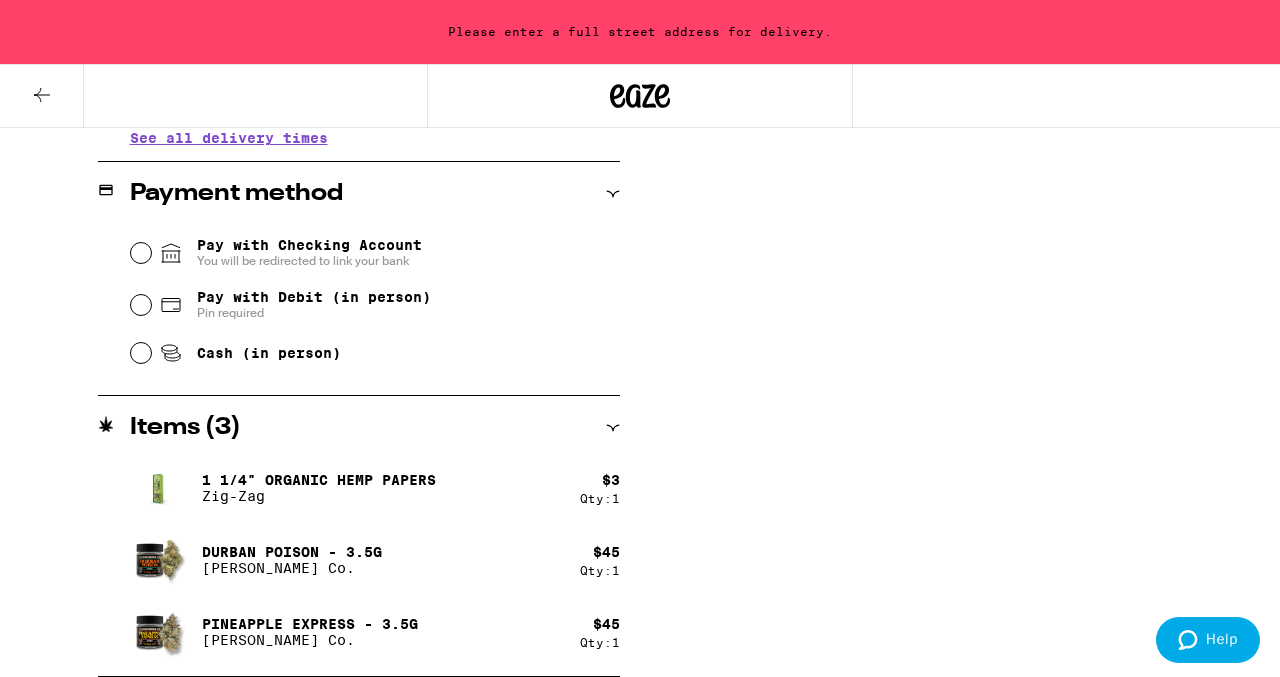 click on "Qty:  1" at bounding box center (600, 498) 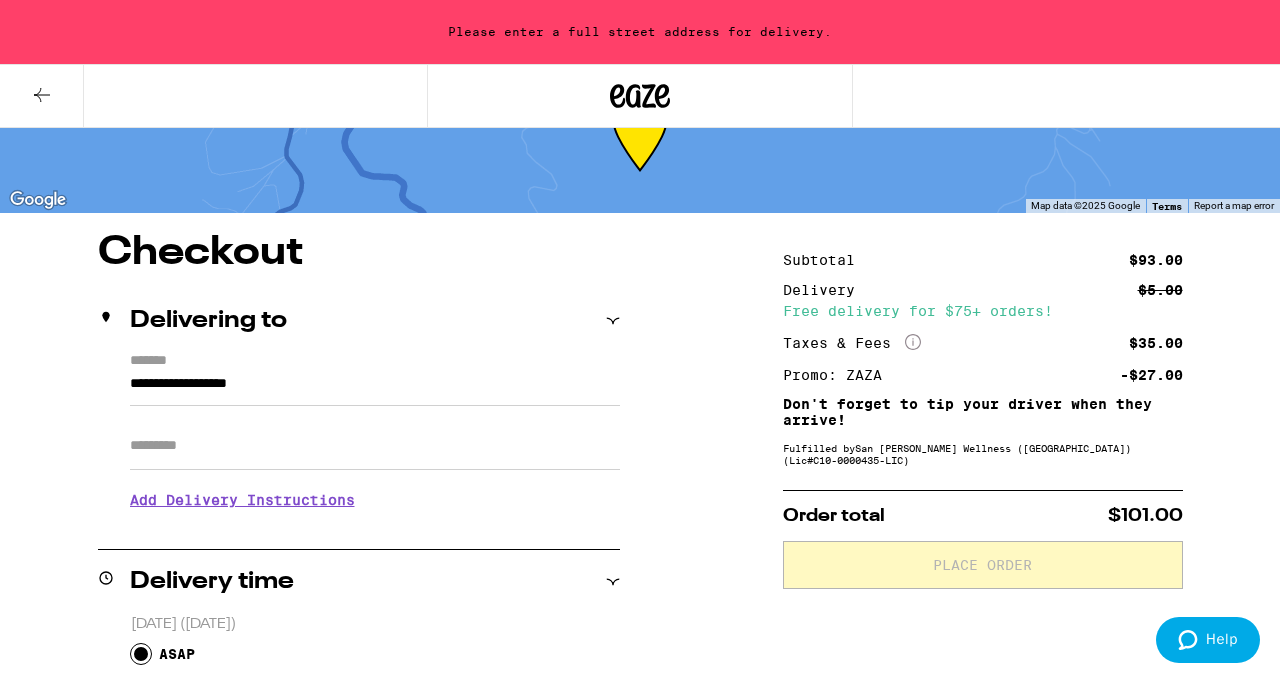 scroll, scrollTop: 0, scrollLeft: 0, axis: both 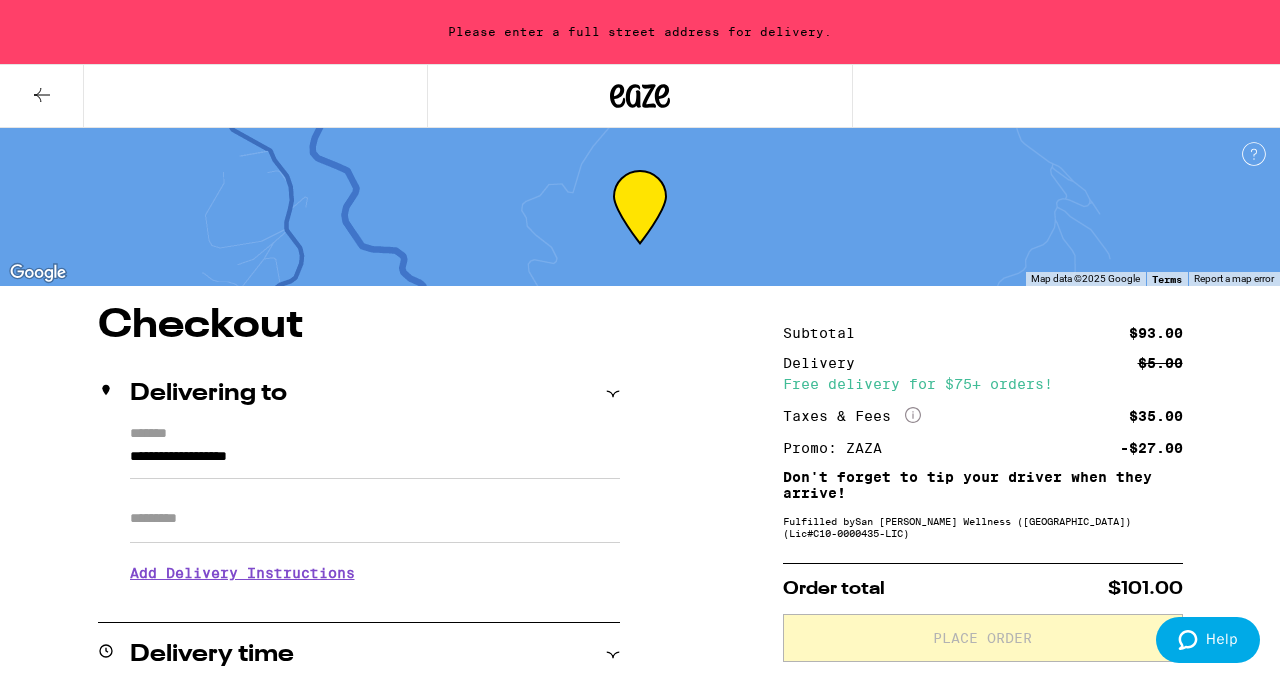click 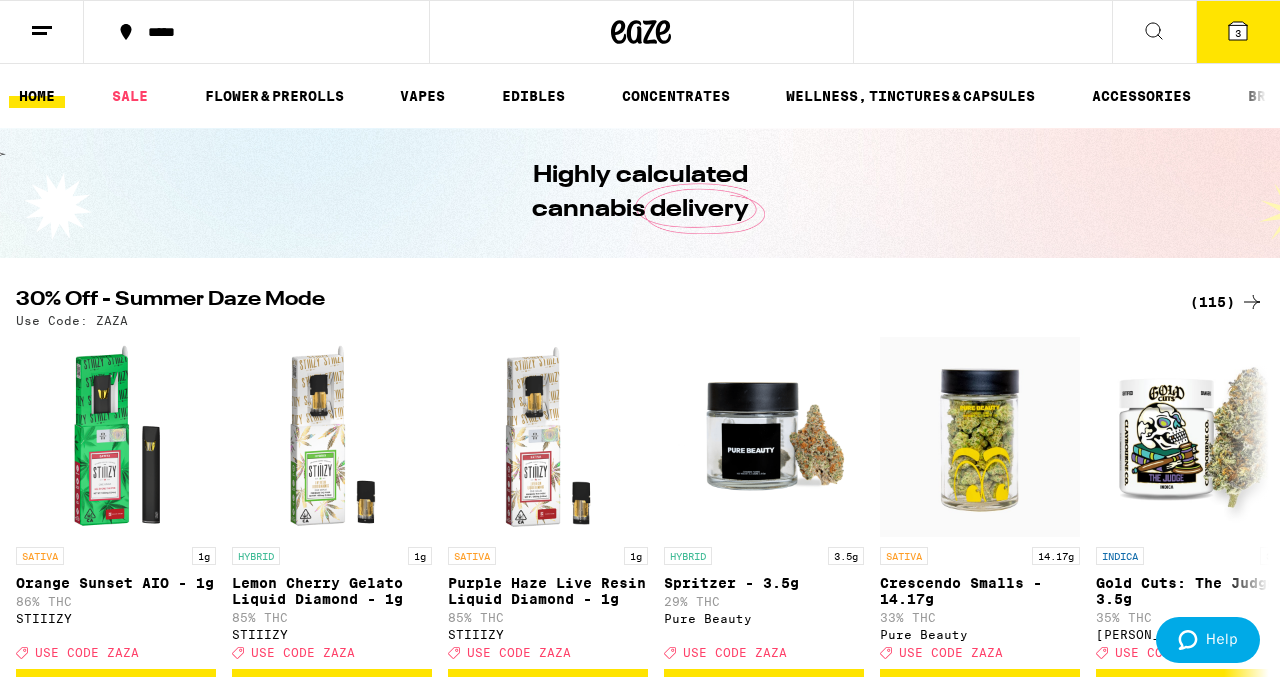scroll, scrollTop: 0, scrollLeft: 0, axis: both 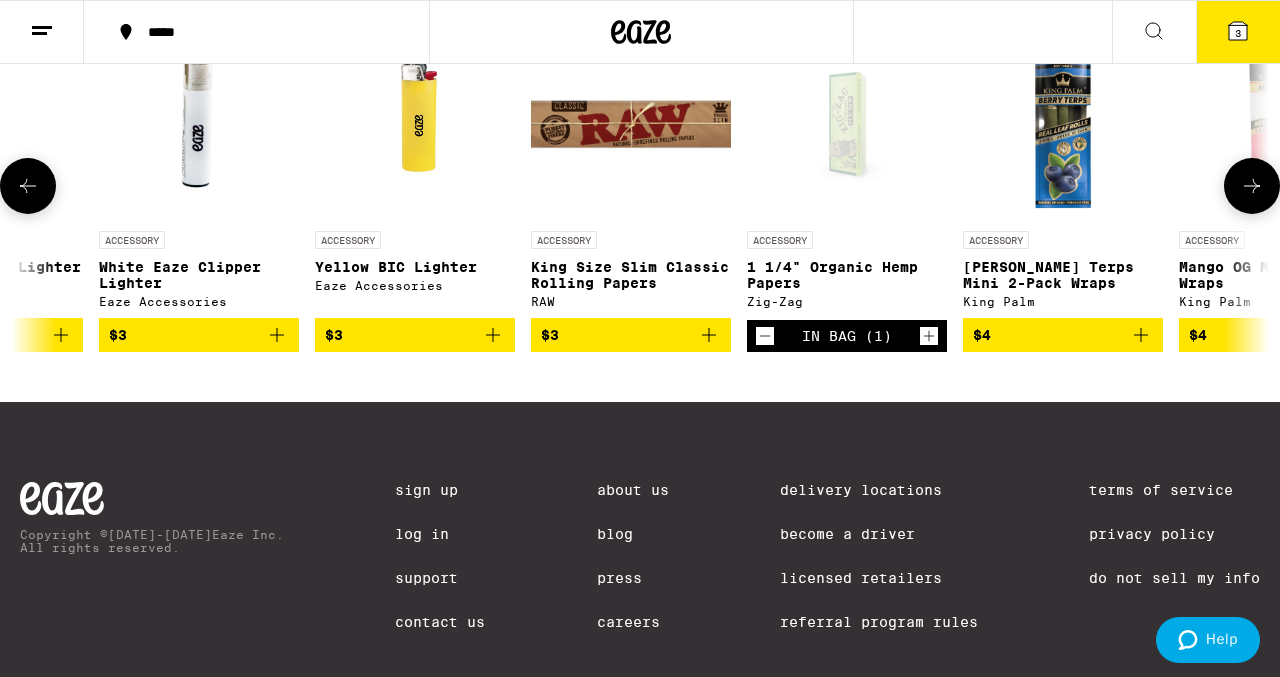 click 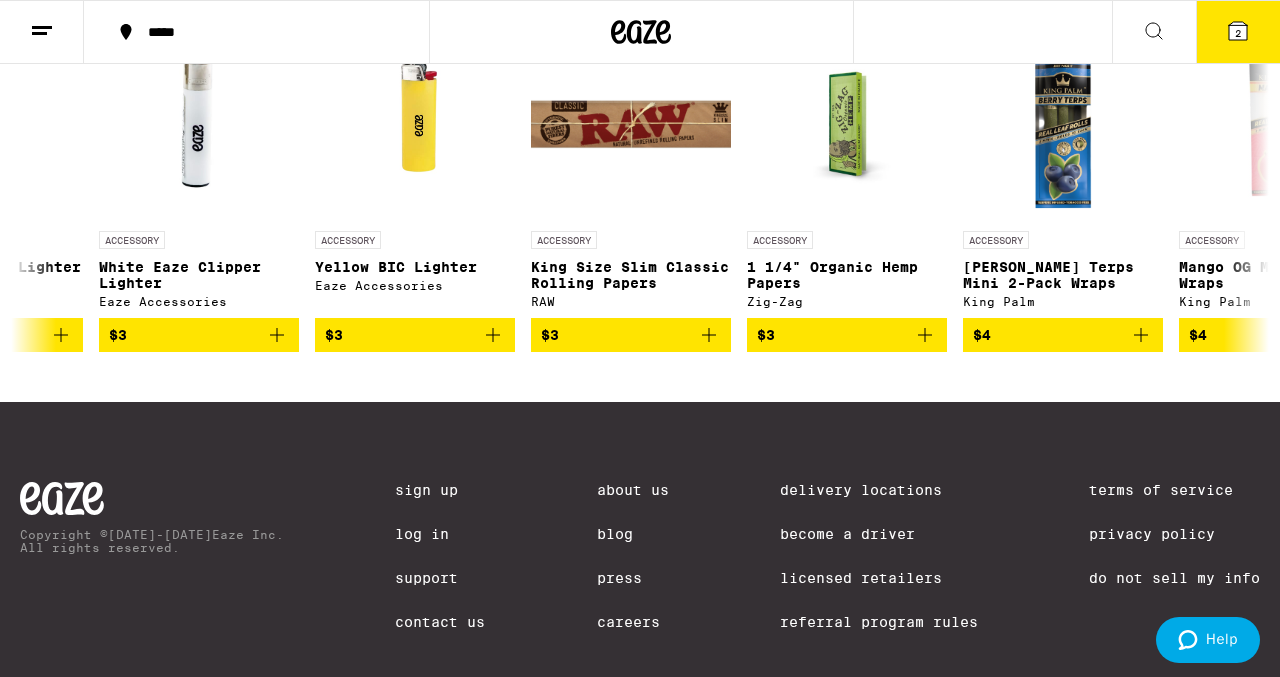 click on "2" at bounding box center (1238, 33) 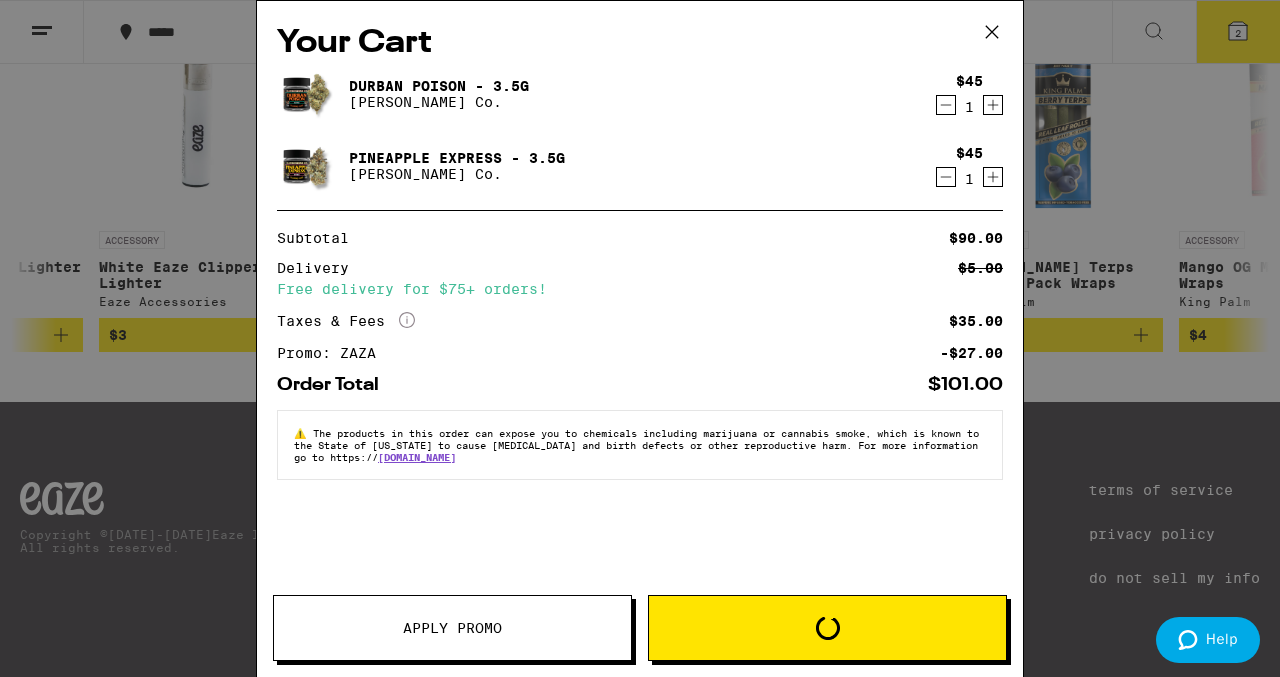 scroll, scrollTop: 7975, scrollLeft: 0, axis: vertical 